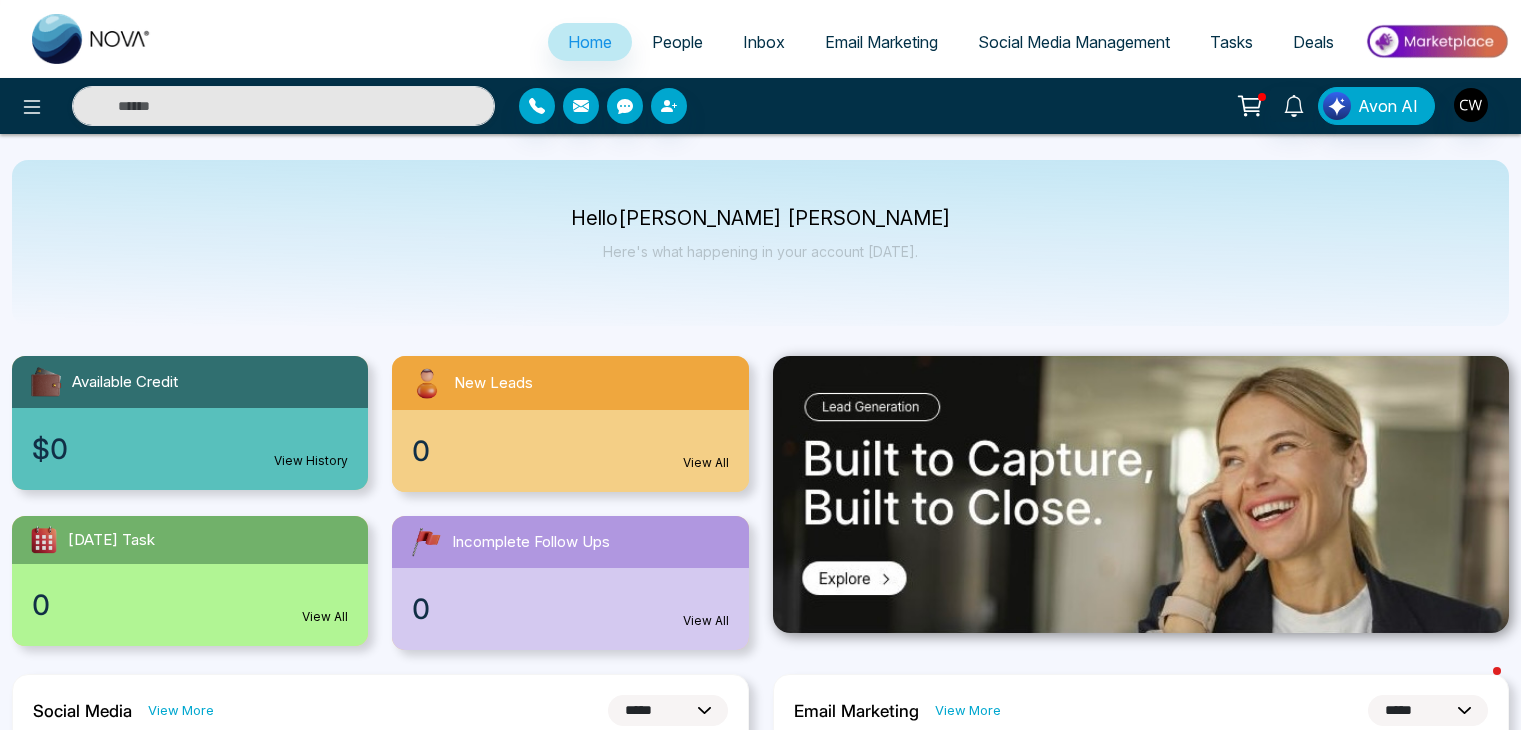 select on "*" 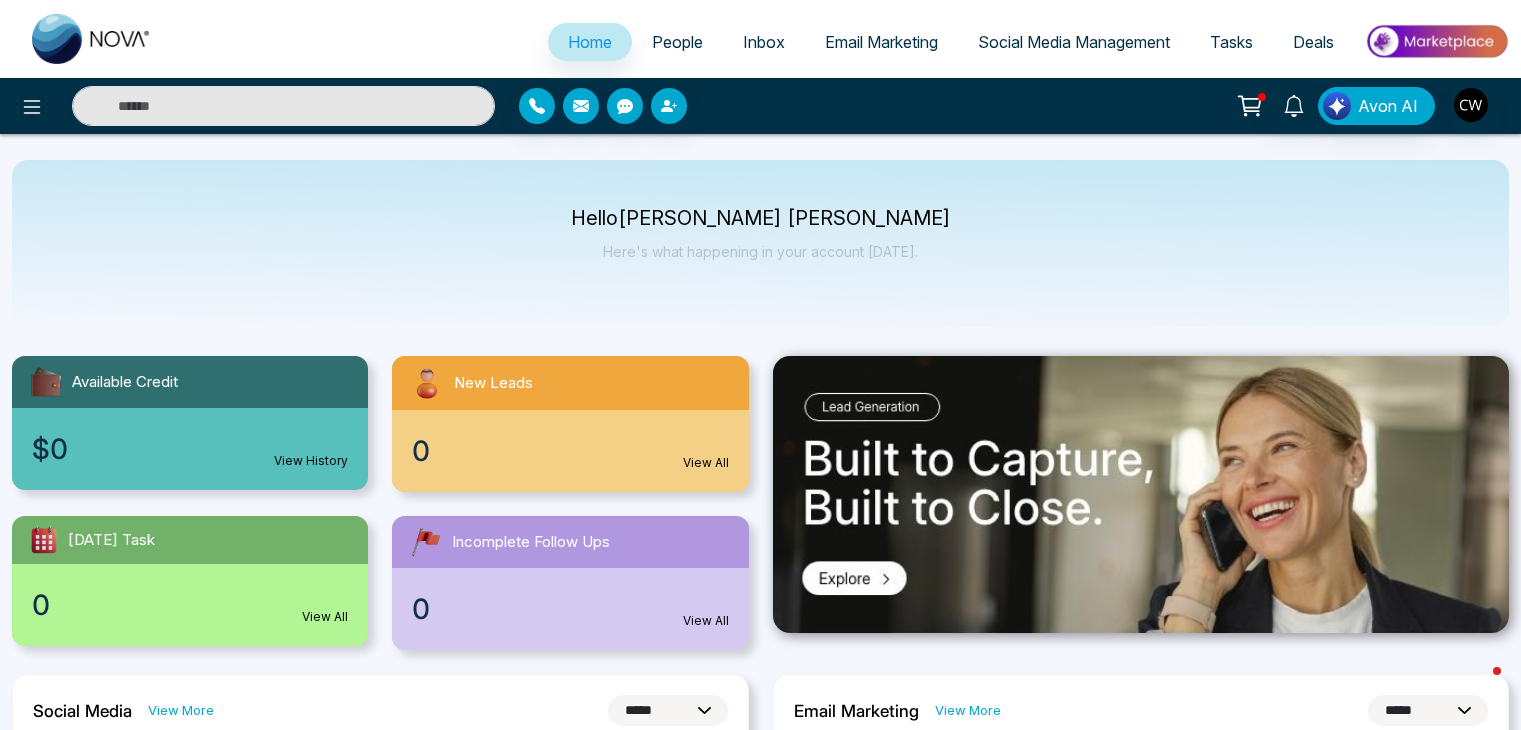 select on "*" 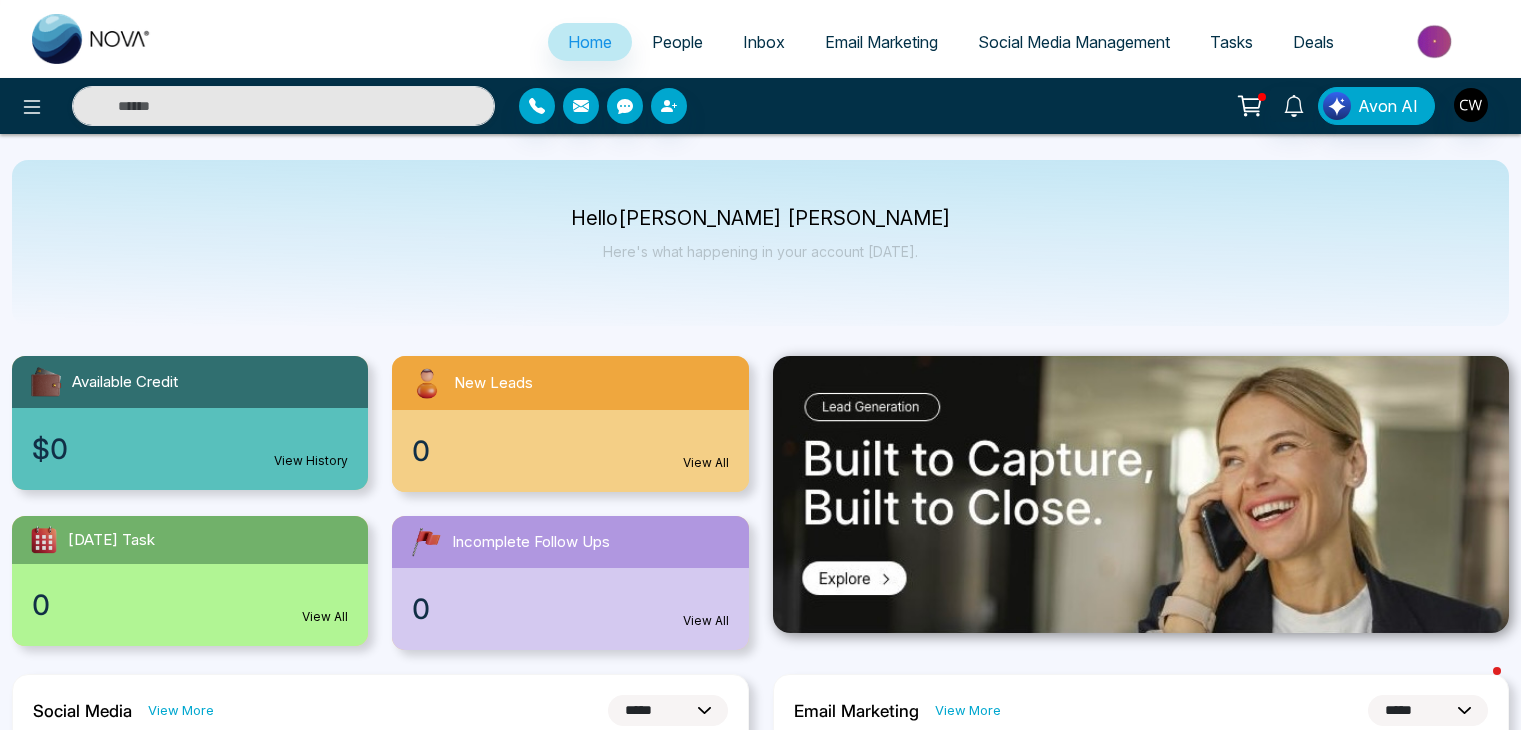 scroll, scrollTop: 0, scrollLeft: 0, axis: both 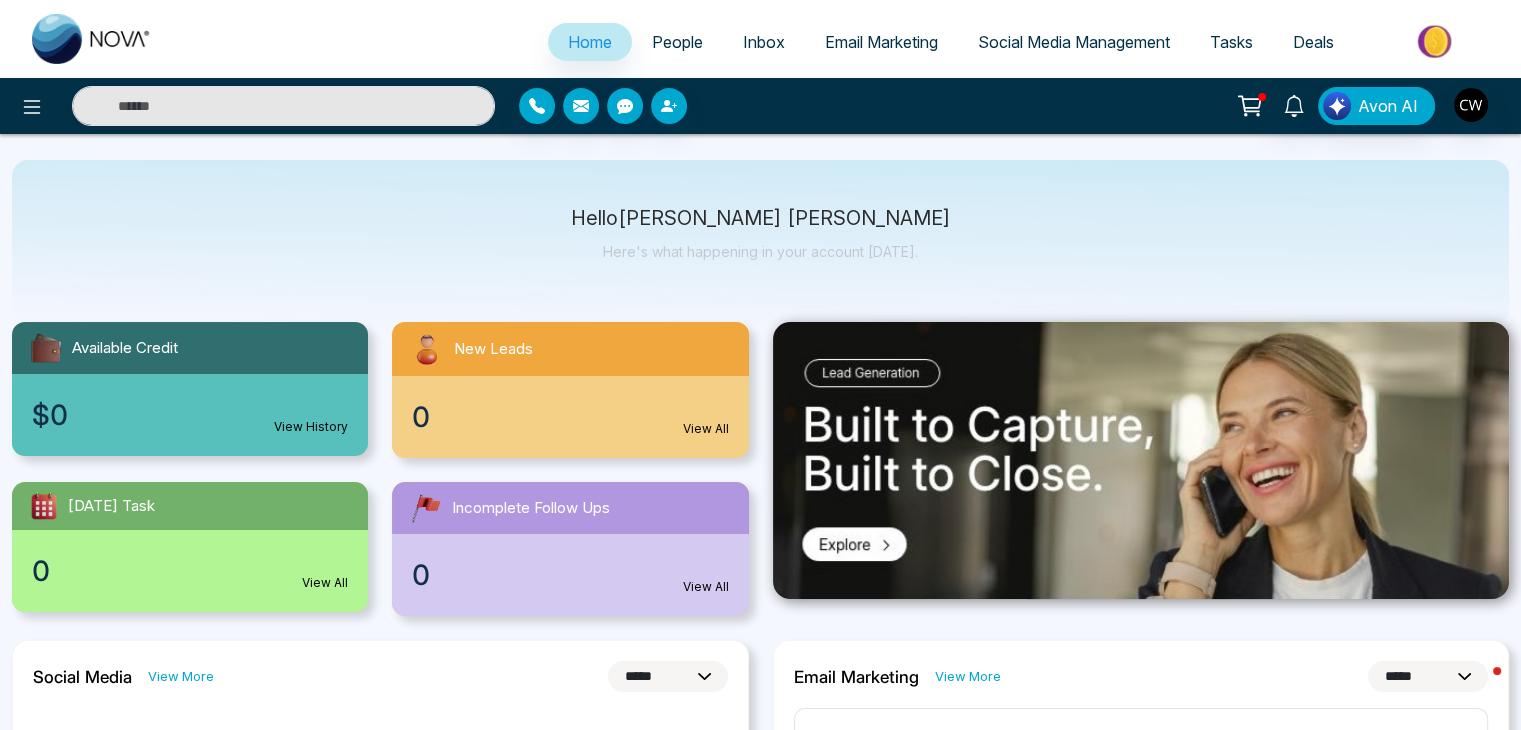 click on "Email Marketing" at bounding box center [881, 43] 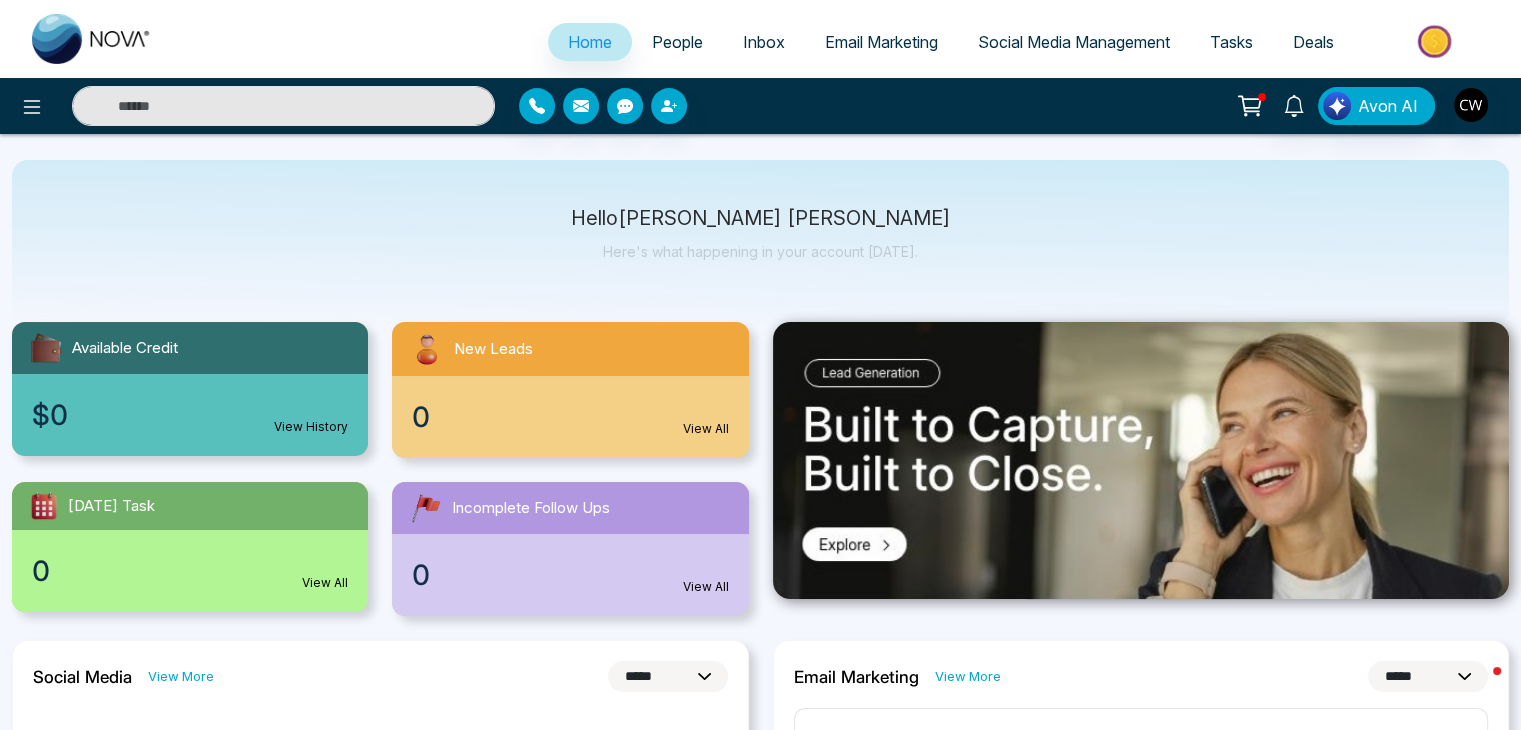 click on "Email Marketing" at bounding box center (881, 42) 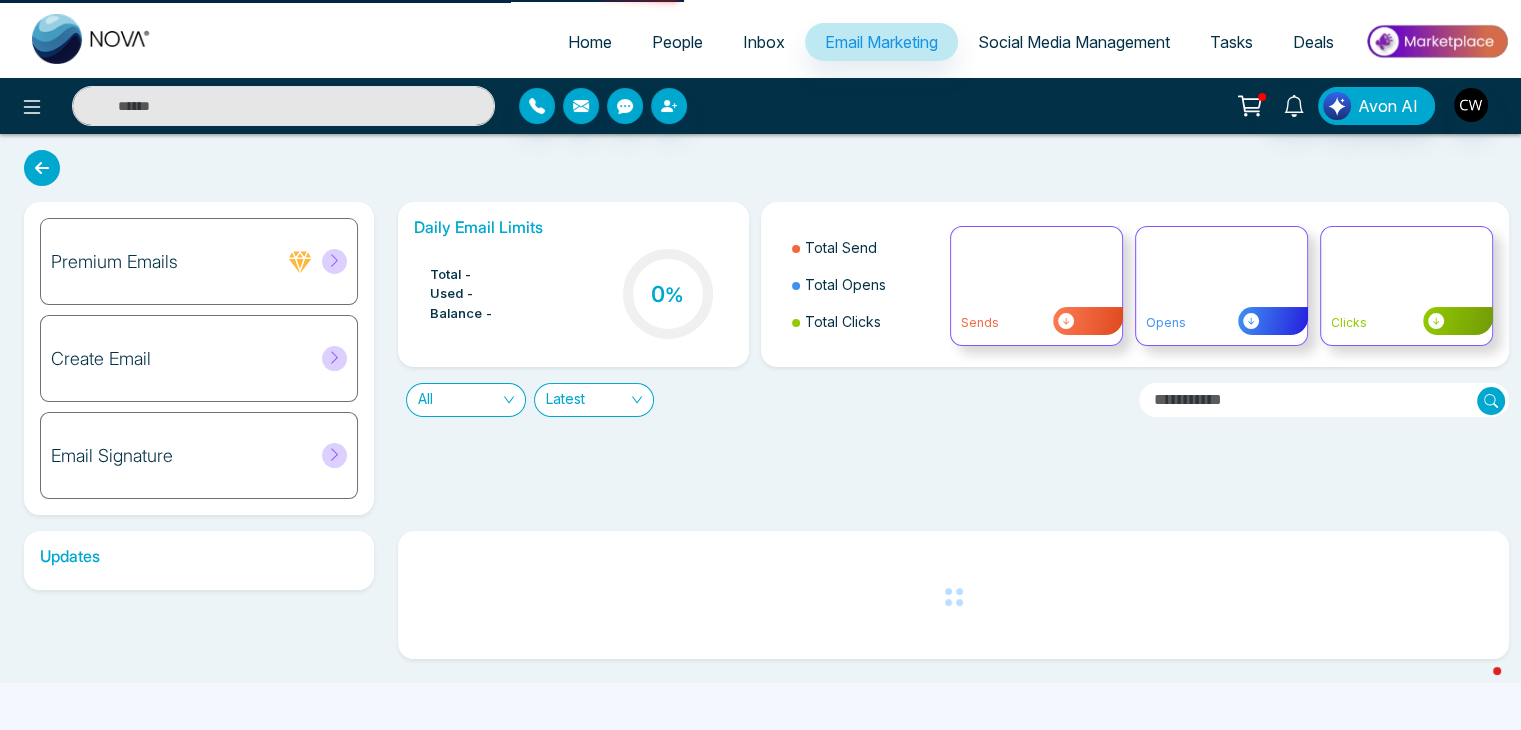 scroll, scrollTop: 0, scrollLeft: 0, axis: both 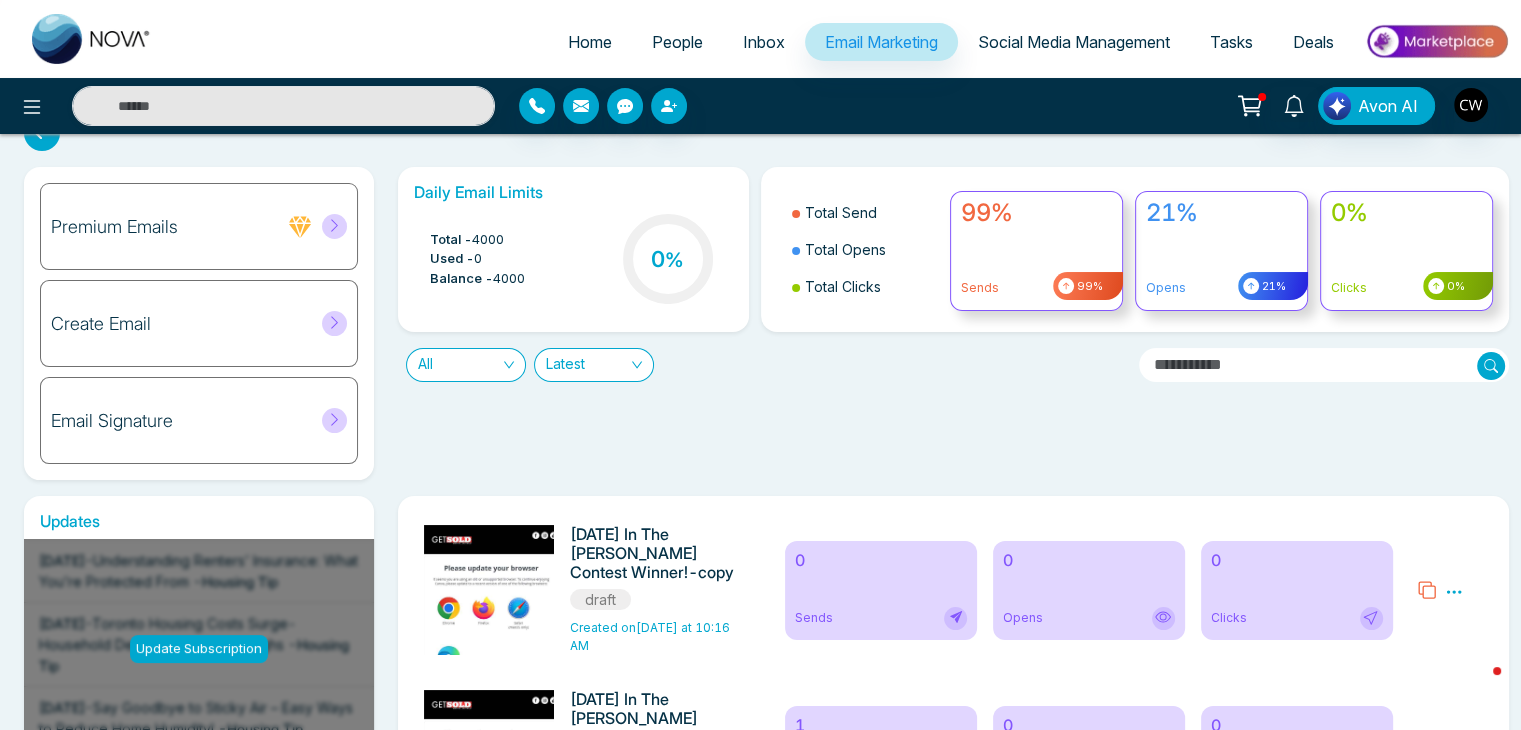 click on "21% Opens 21%" at bounding box center (1221, 251) 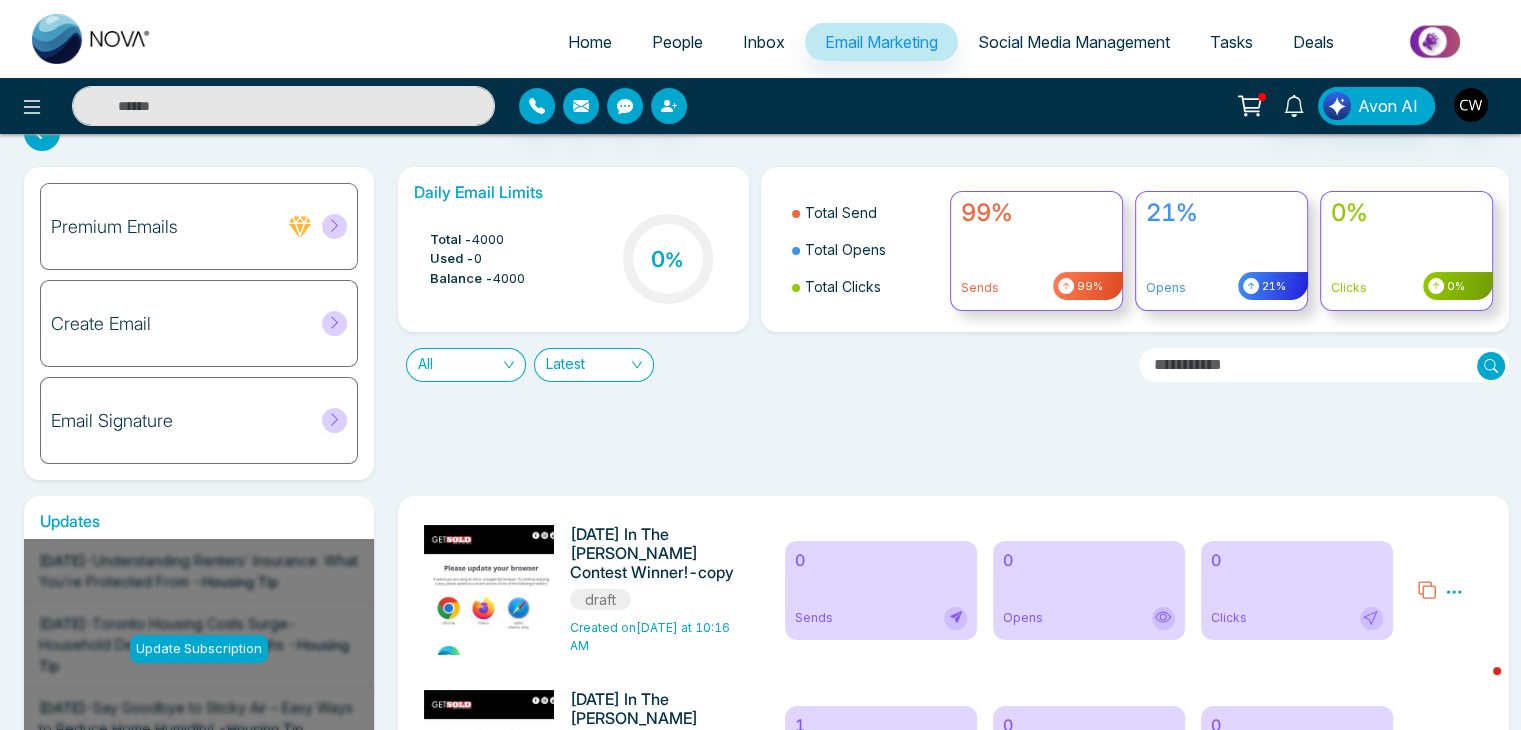 click on "21%" at bounding box center (1272, 286) 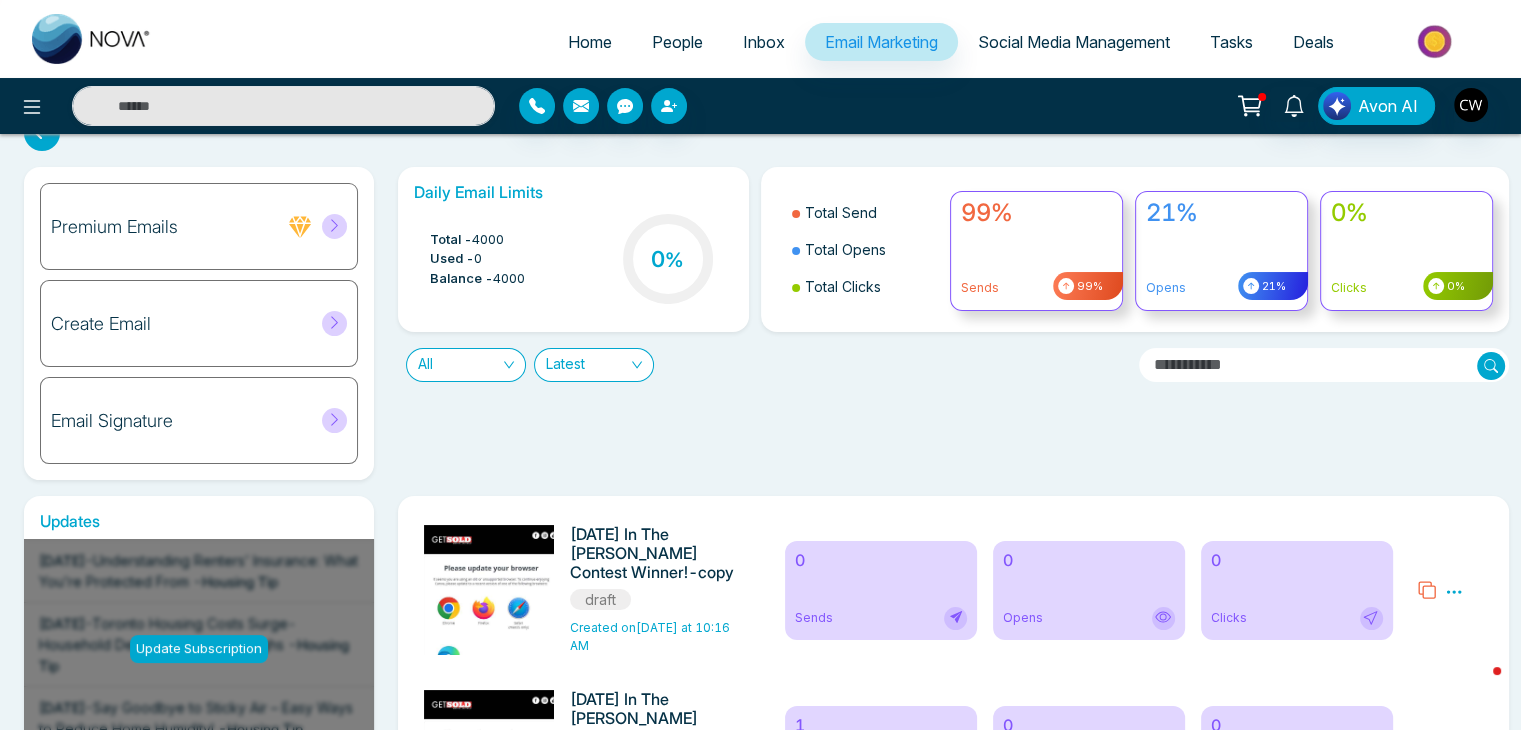 click on "99%" at bounding box center (1088, 286) 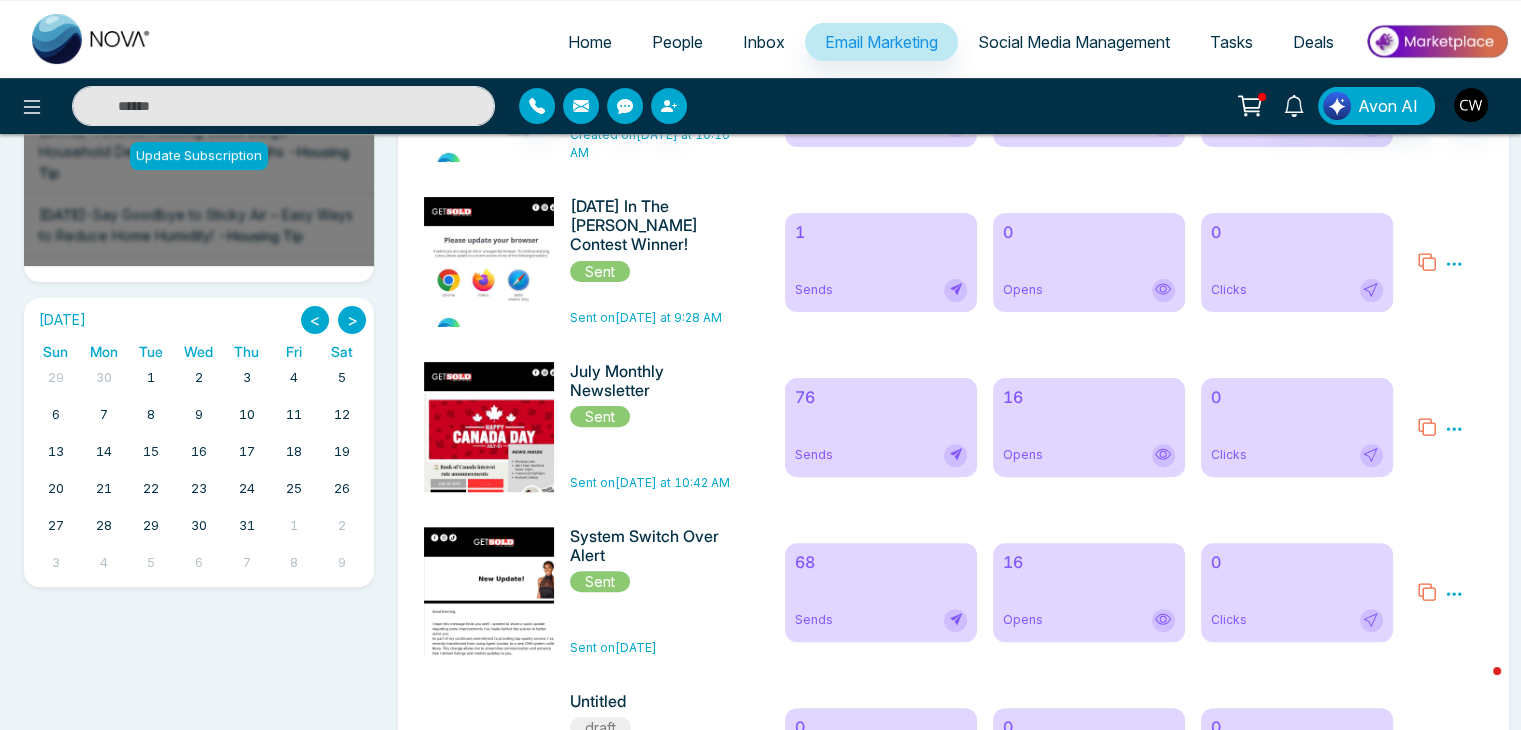 scroll, scrollTop: 530, scrollLeft: 0, axis: vertical 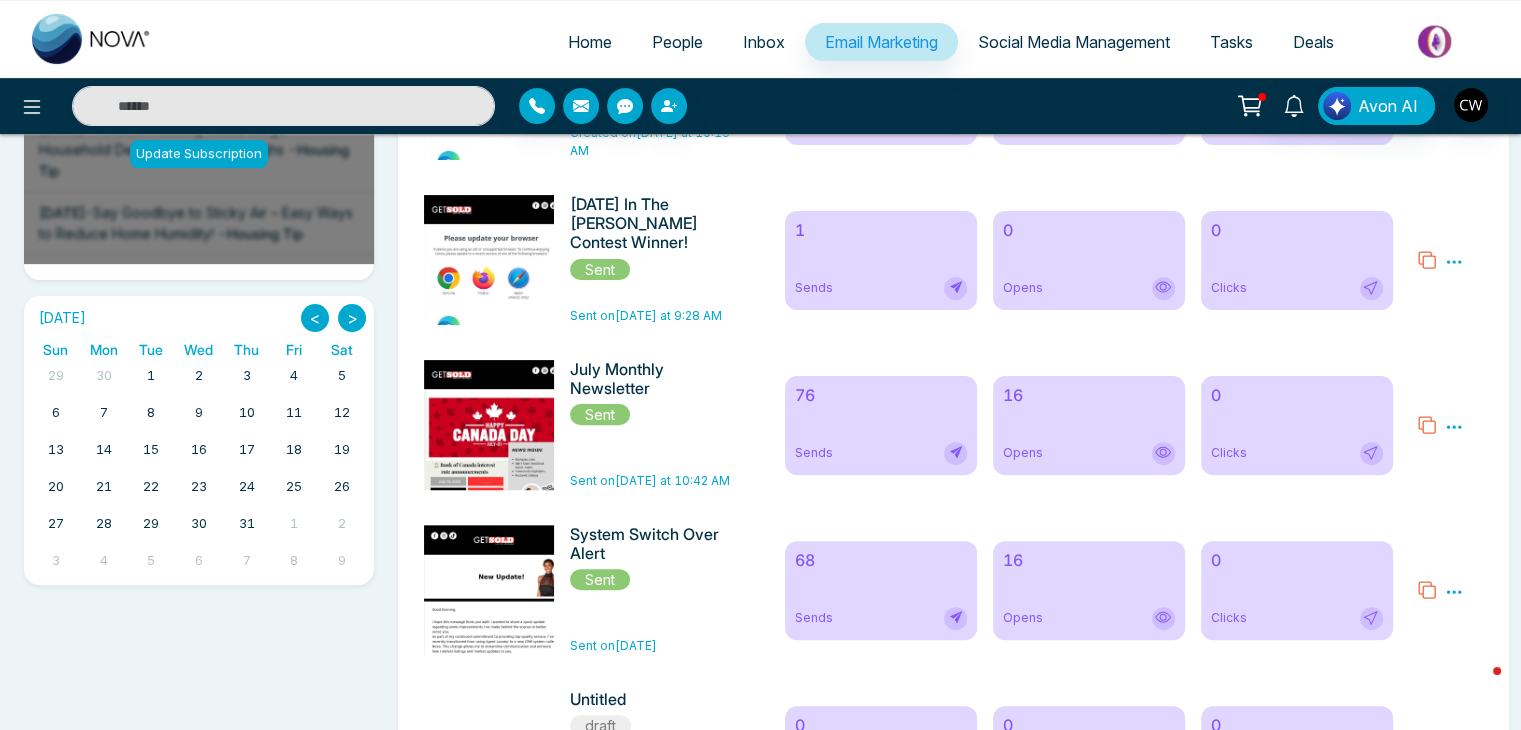 click 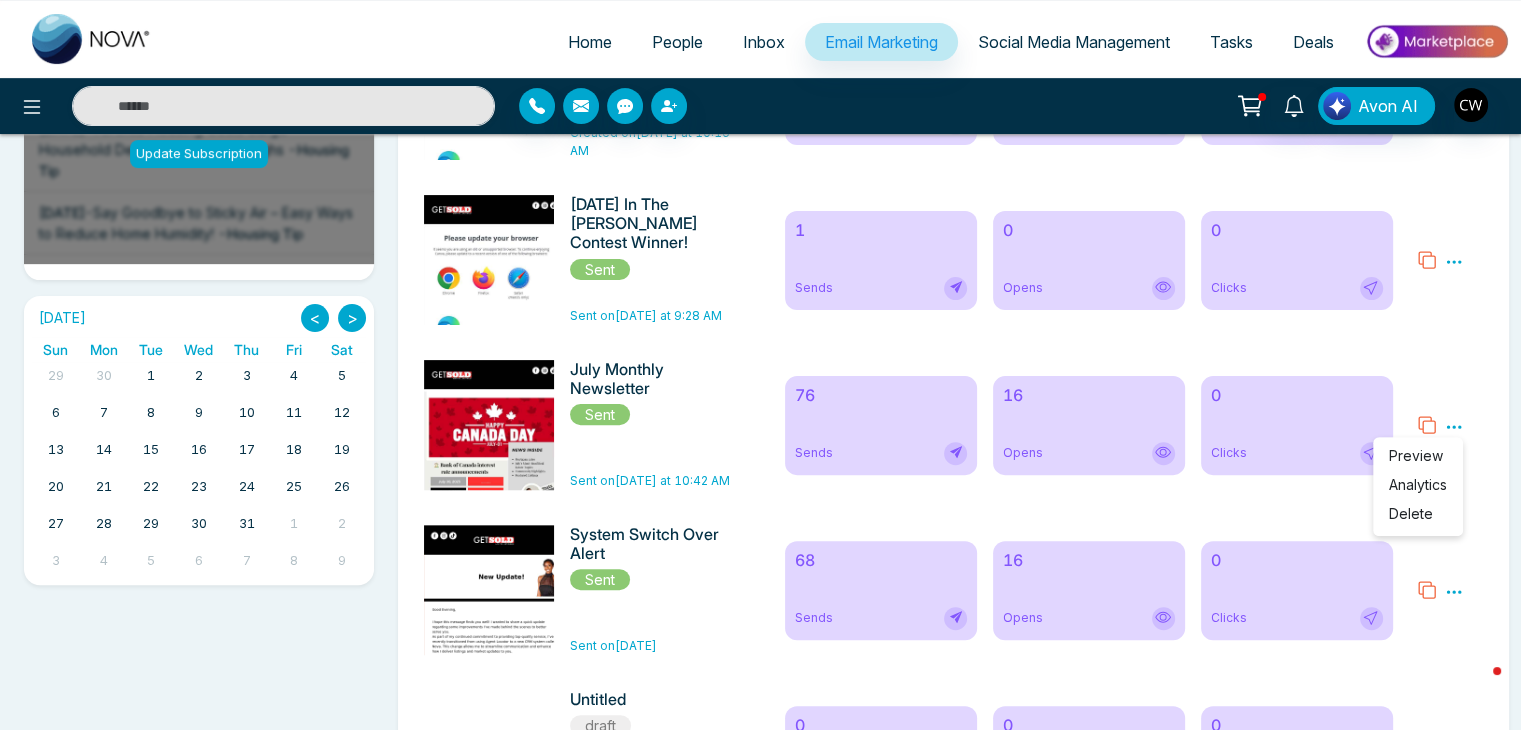 click on "Analytics" at bounding box center [1418, 484] 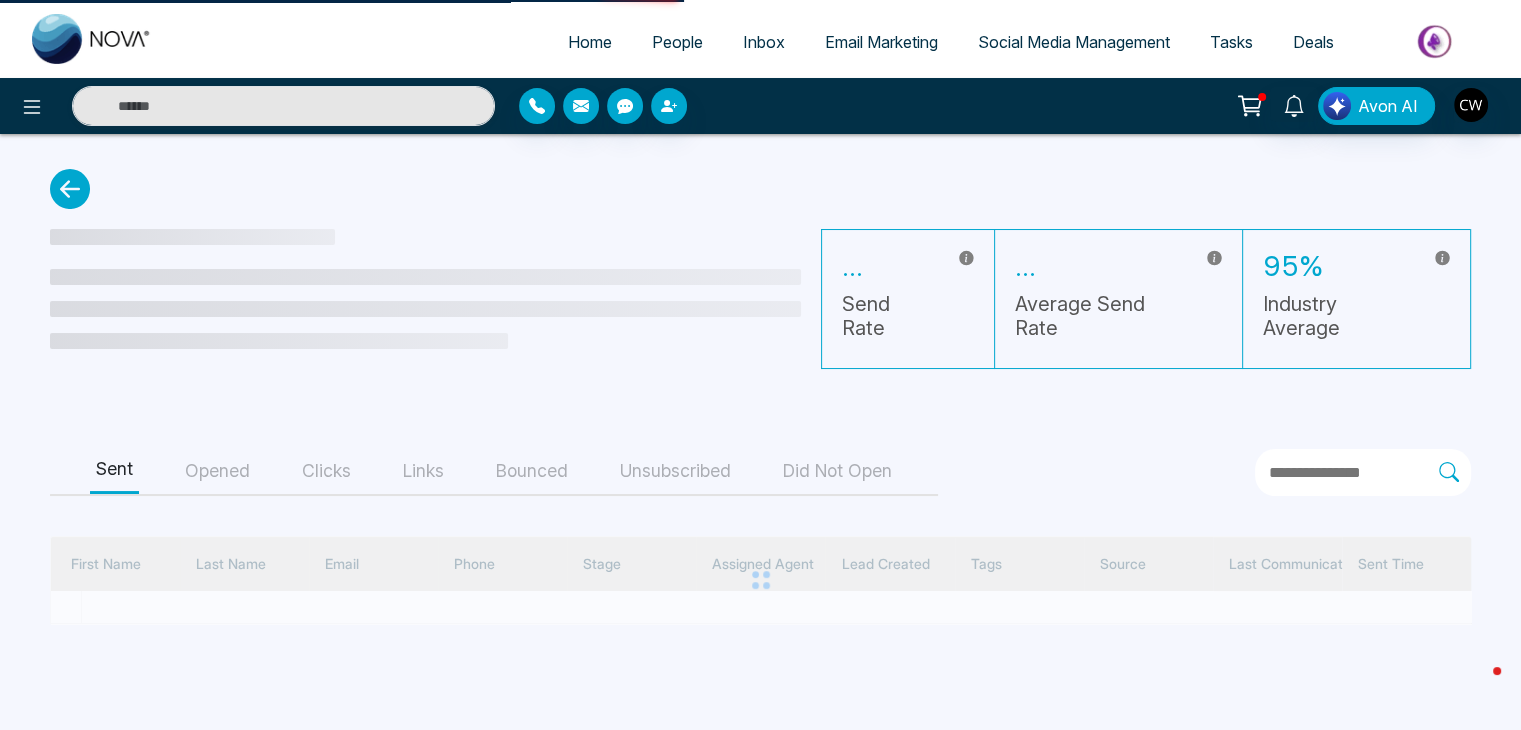 scroll, scrollTop: 0, scrollLeft: 0, axis: both 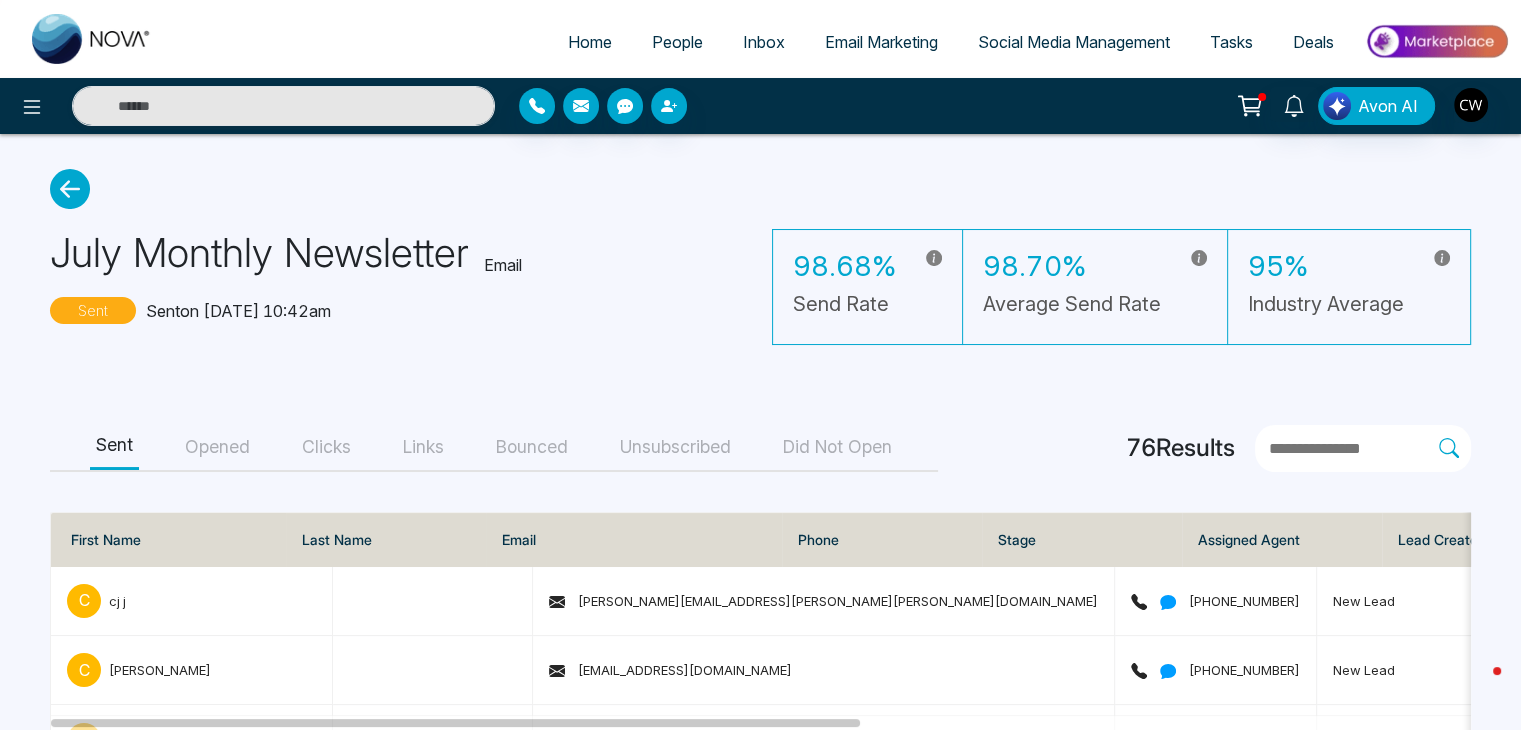click on "Opened" at bounding box center [217, 447] 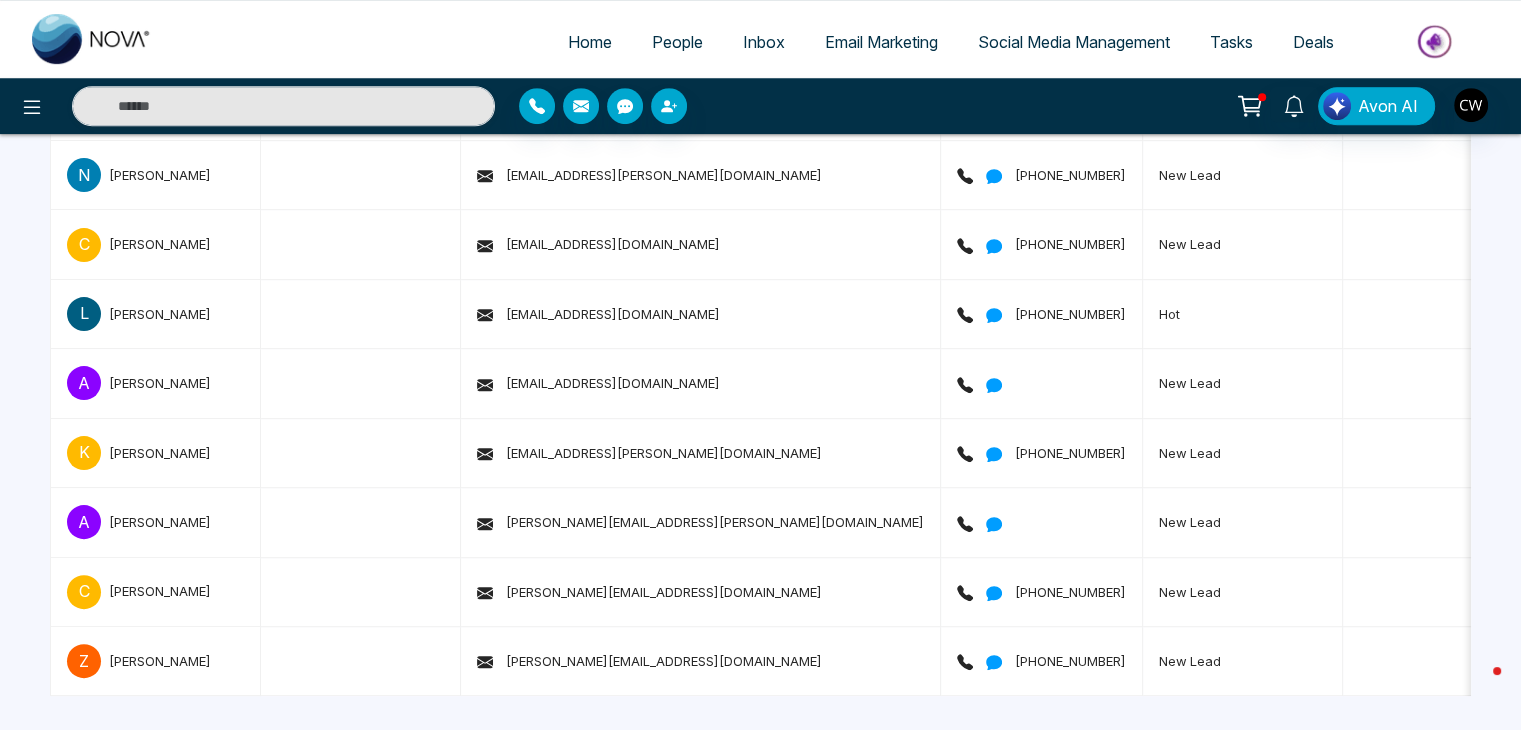 scroll, scrollTop: 993, scrollLeft: 0, axis: vertical 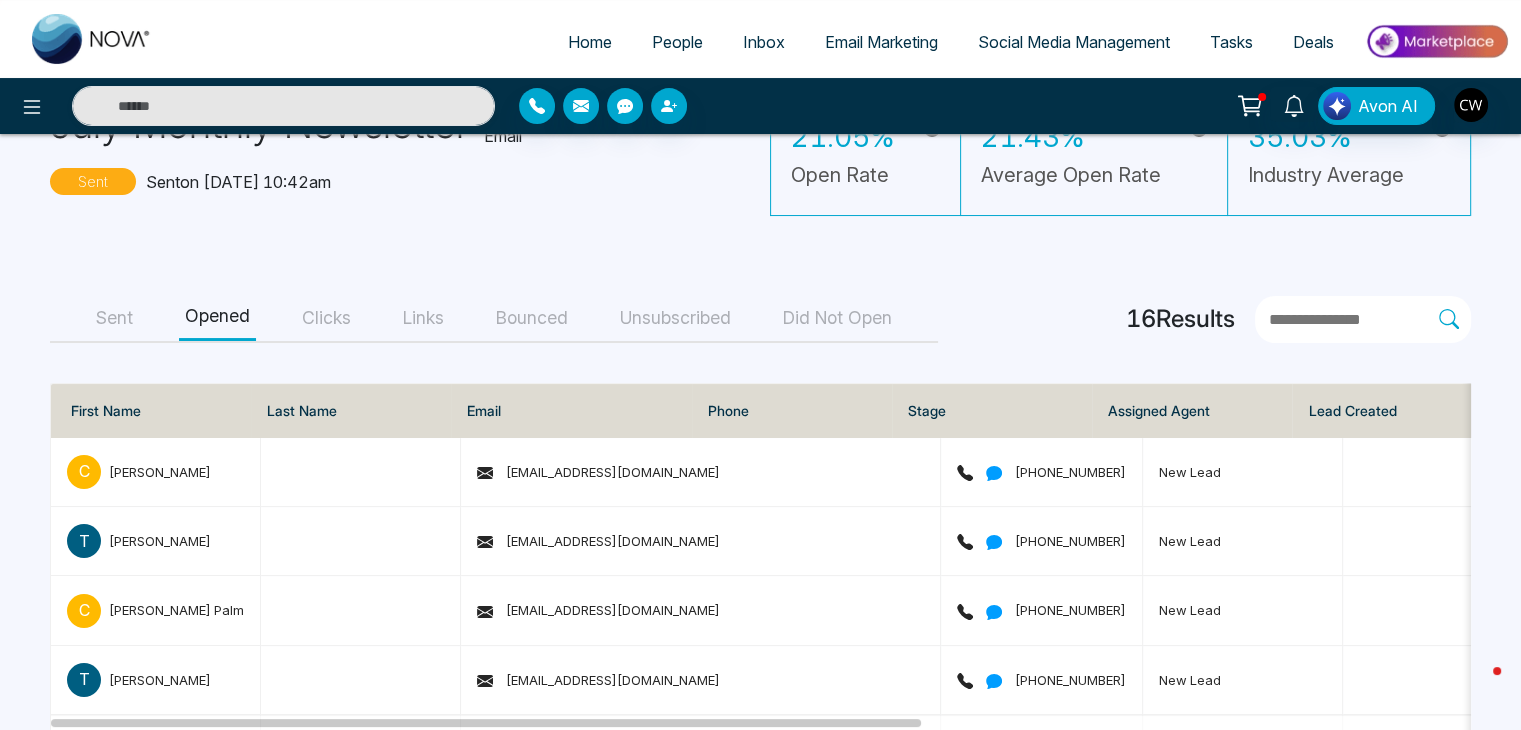 click on "Clicks" at bounding box center [326, 318] 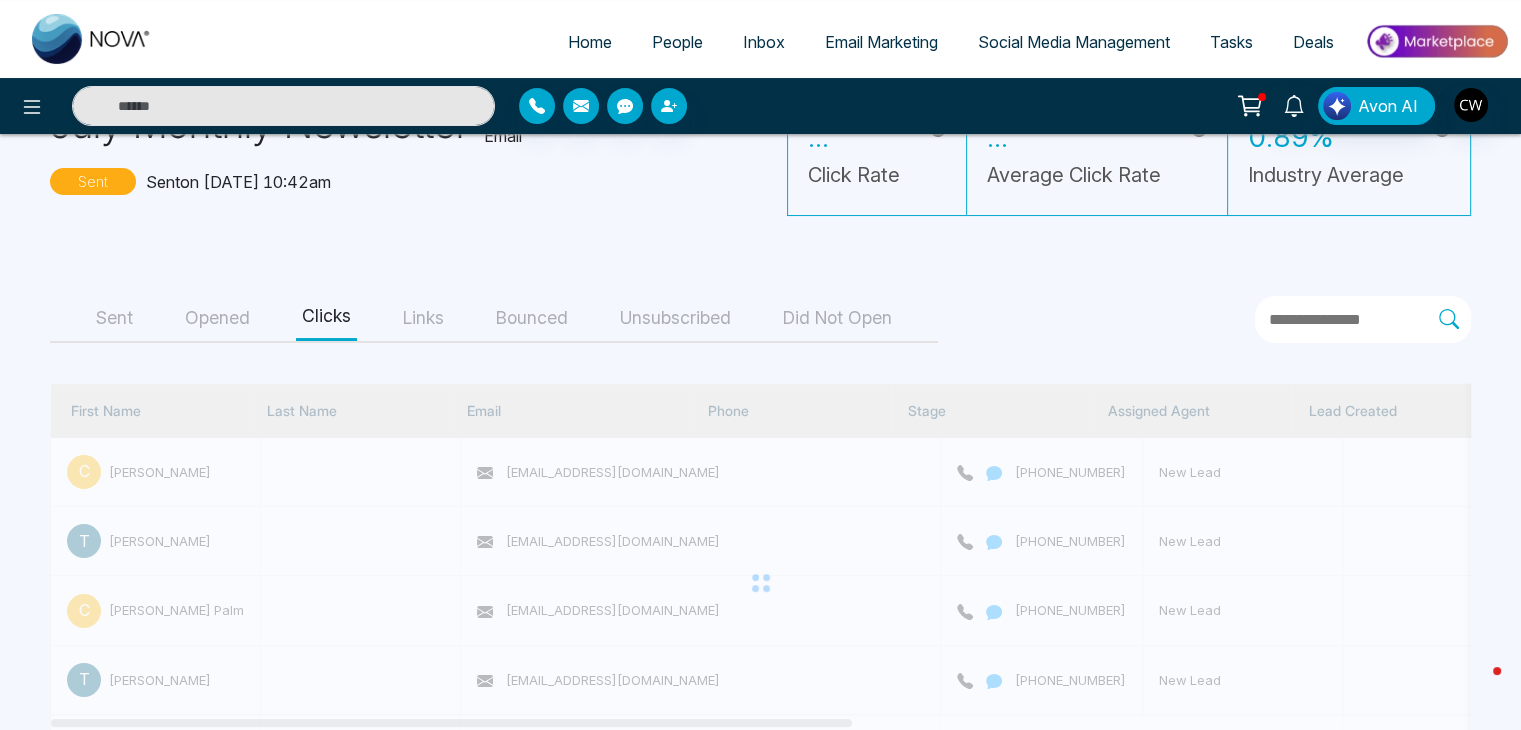 scroll, scrollTop: 52, scrollLeft: 0, axis: vertical 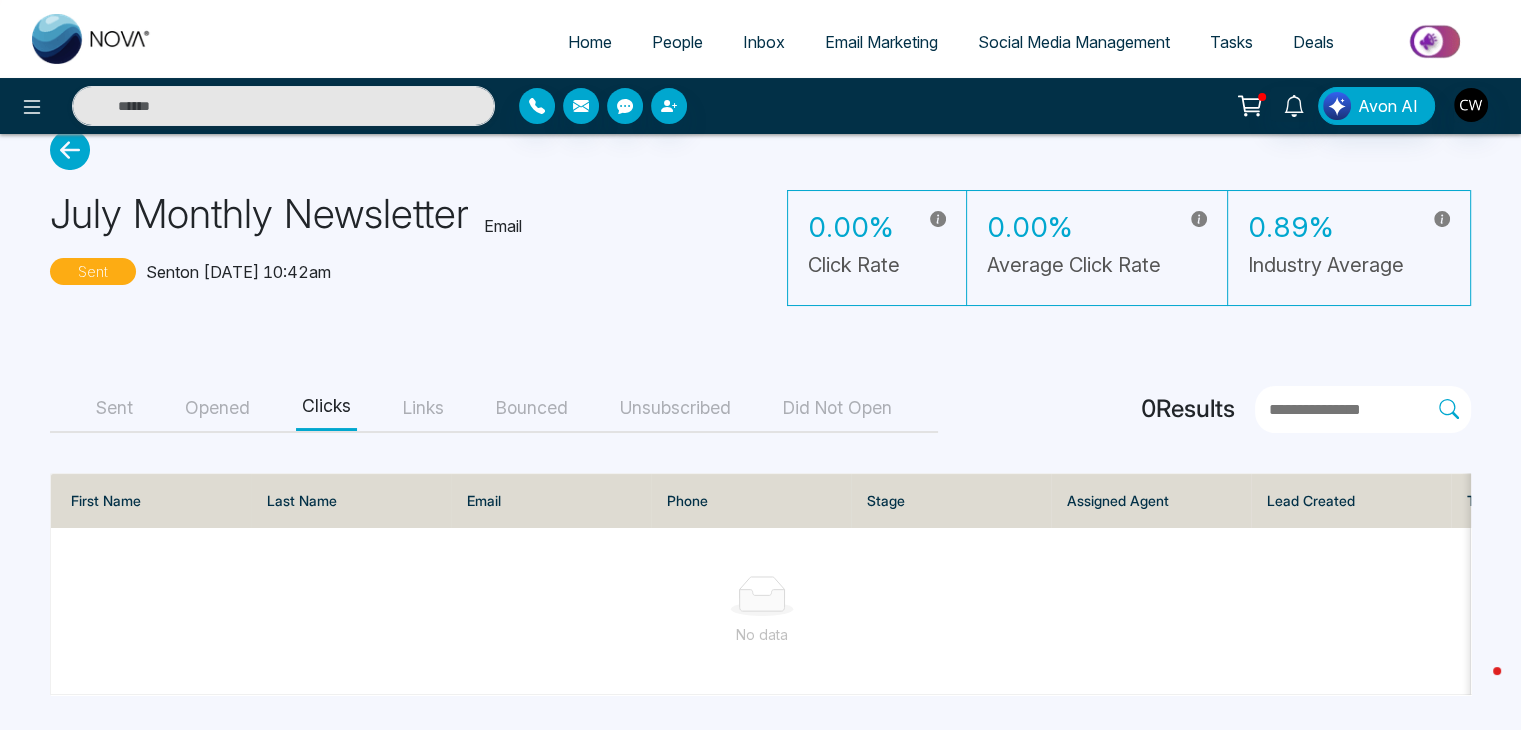 click on "Links" at bounding box center (423, 408) 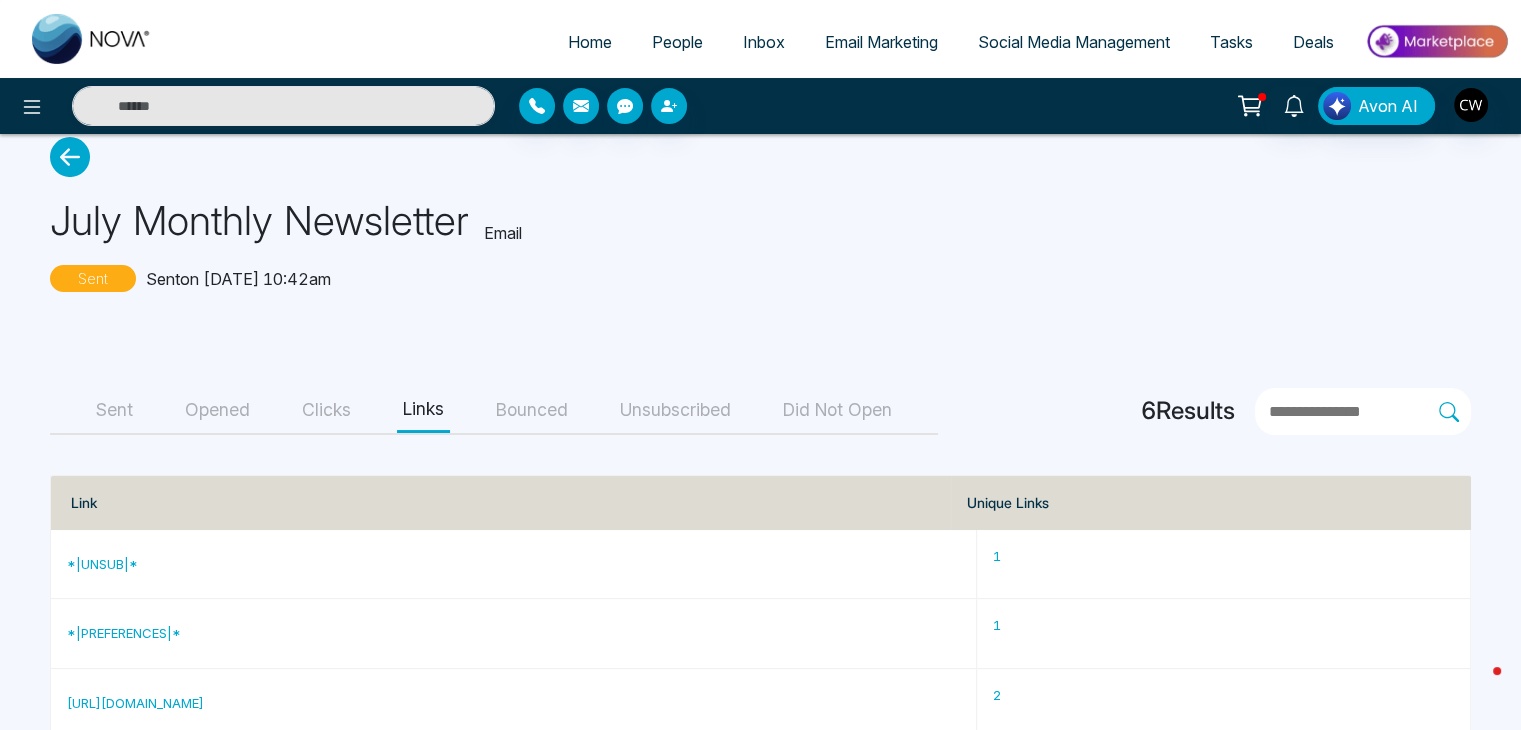 scroll, scrollTop: 52, scrollLeft: 0, axis: vertical 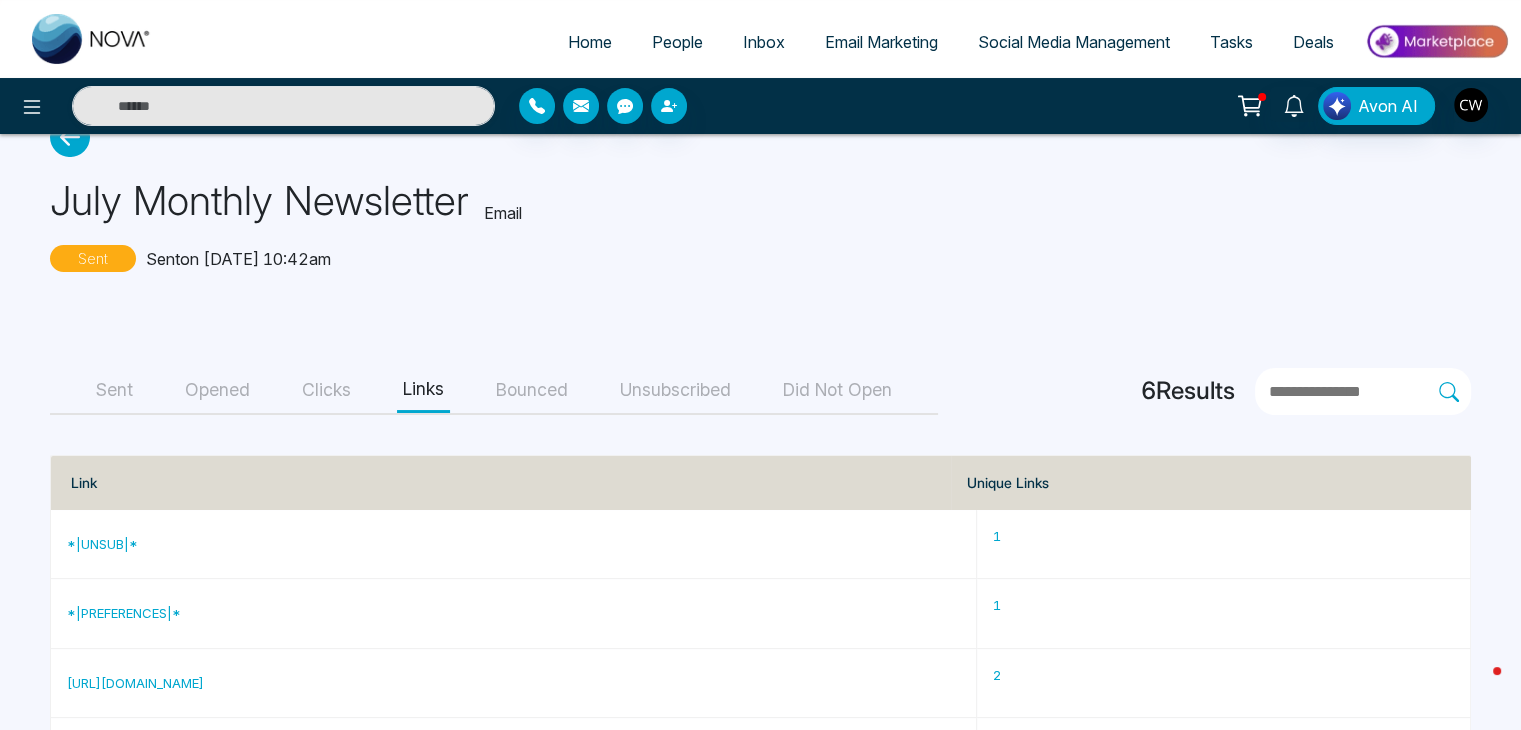 click on "July Monthly Newsletter Email Sent Sent  on [DATE] 10:42am Sent Opened Clicks Links Bounced Unsubscribed Did Not Open 6  Results Link Unique Links     *|UNSUB|* 1 *|PREFERENCES|* 1 [URL][DOMAIN_NAME] 2 [URL][DOMAIN_NAME] 2 [URL][DOMAIN_NAME][PERSON_NAME][DOMAIN_NAME] 2 [URL][DOMAIN_NAME] 1" at bounding box center (760, 522) 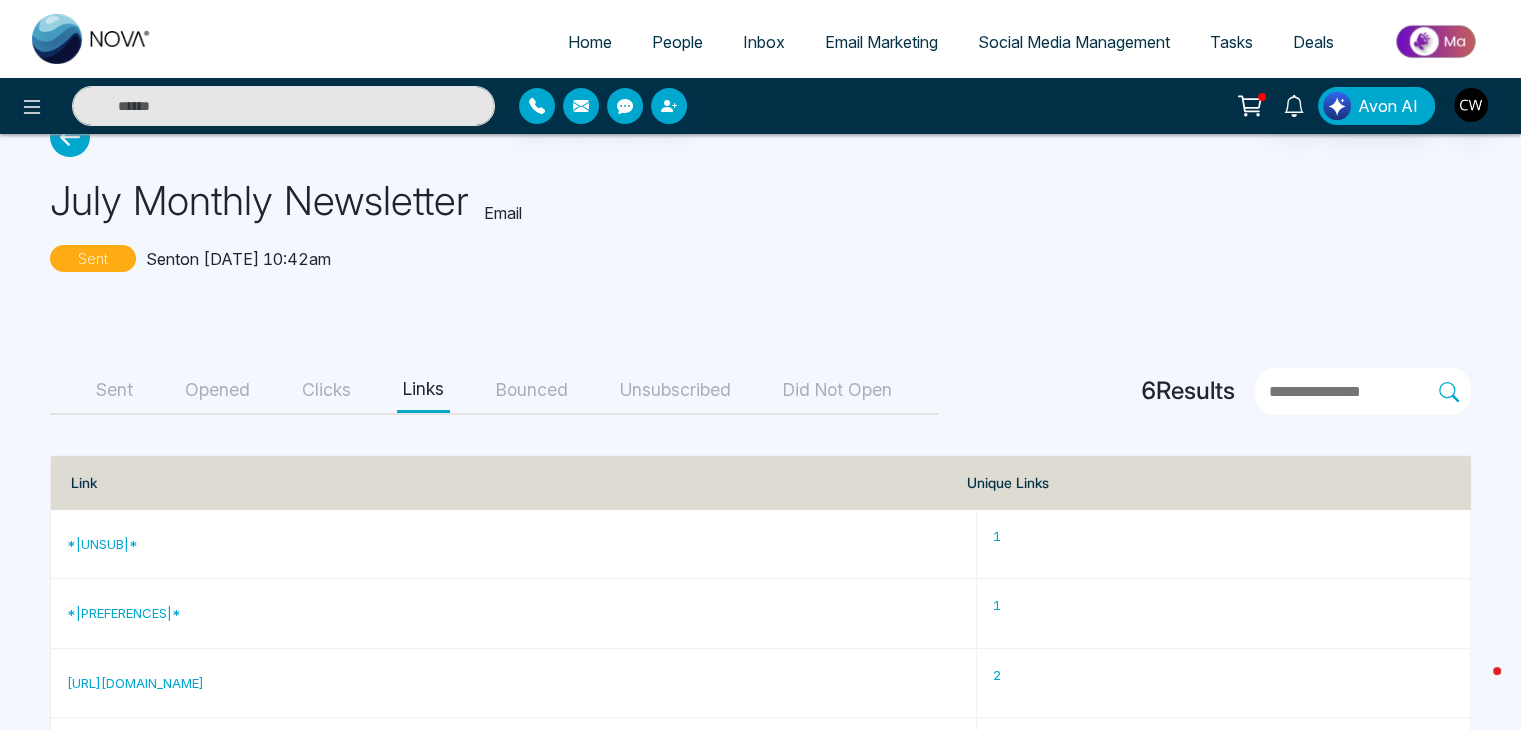 click on "Bounced" at bounding box center (532, 390) 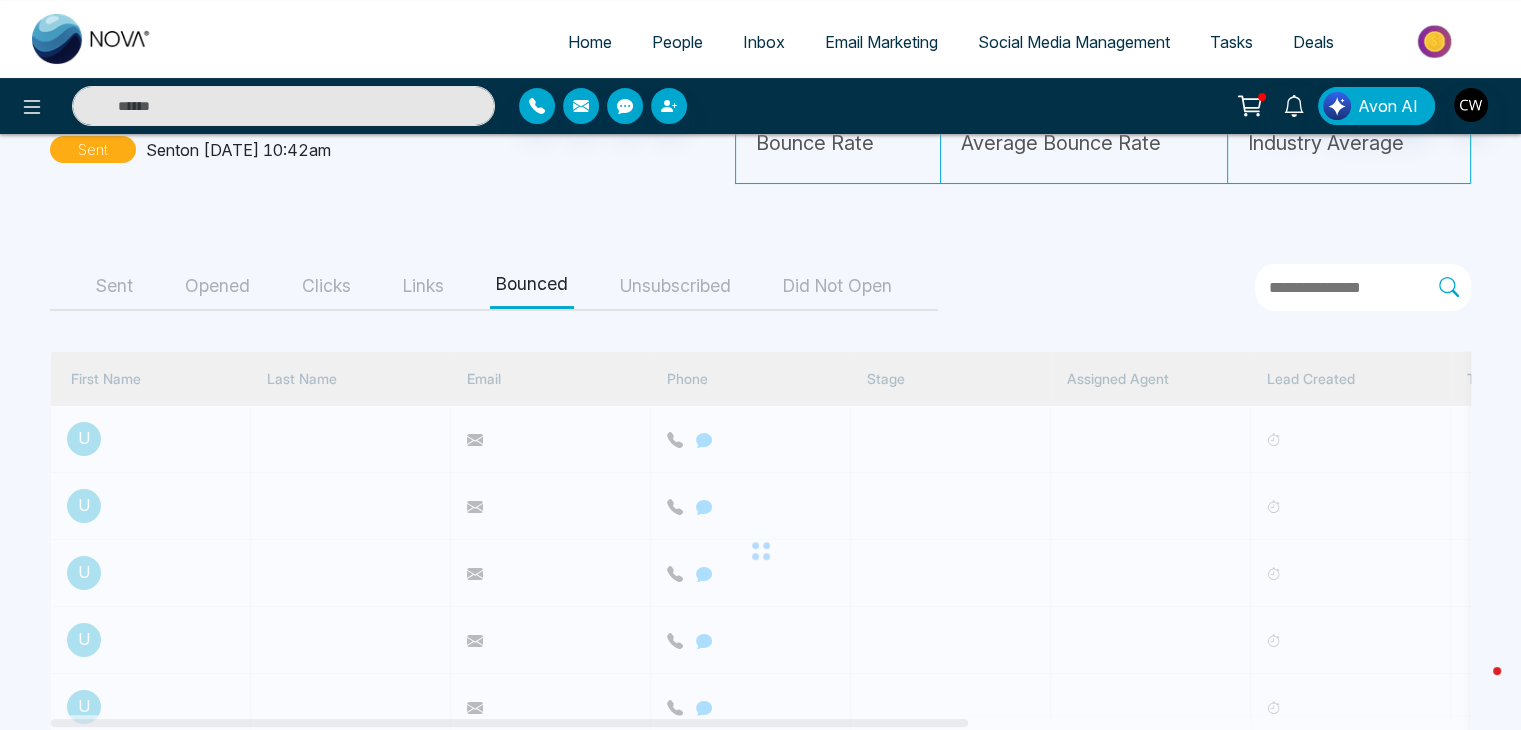 scroll, scrollTop: 164, scrollLeft: 0, axis: vertical 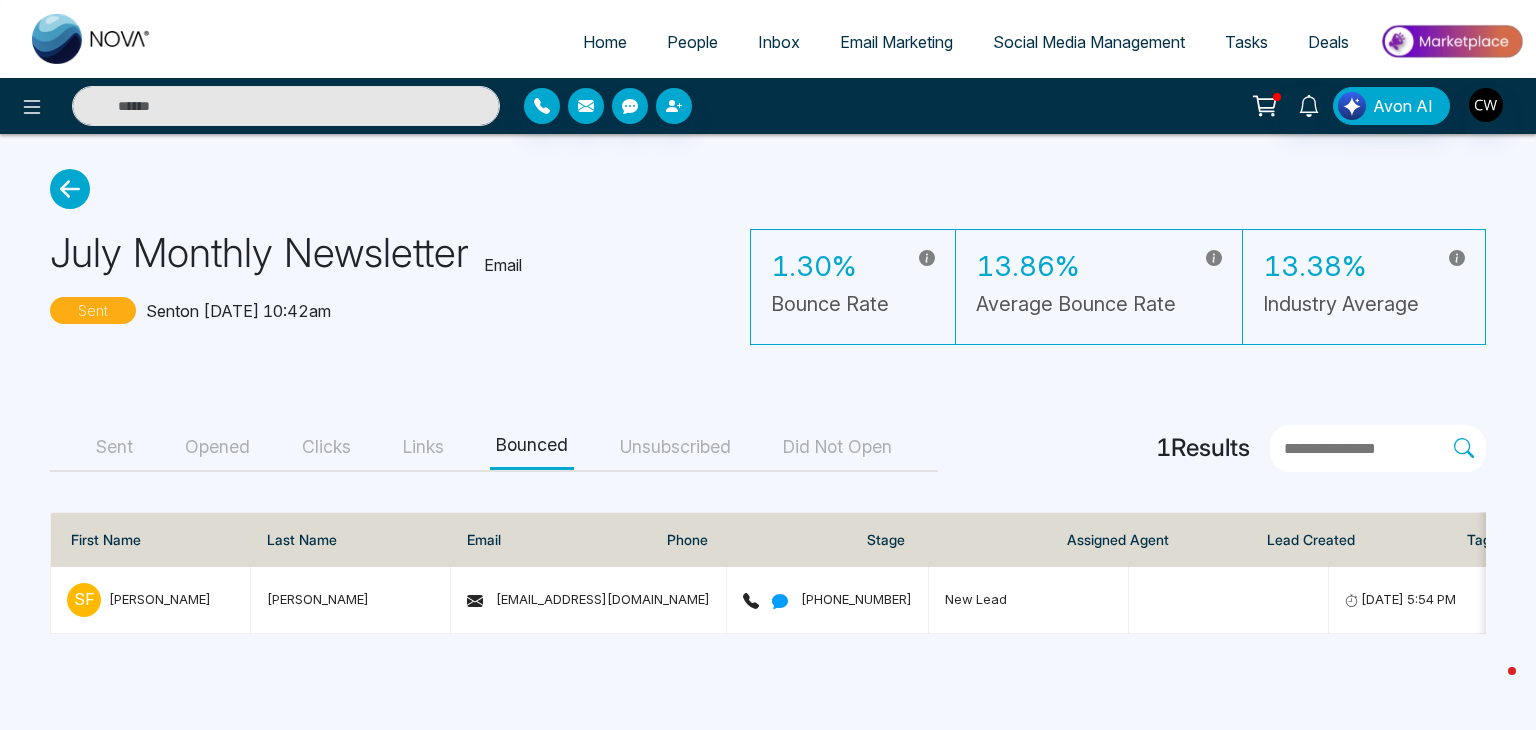 click on "Unsubscribed" at bounding box center [675, 447] 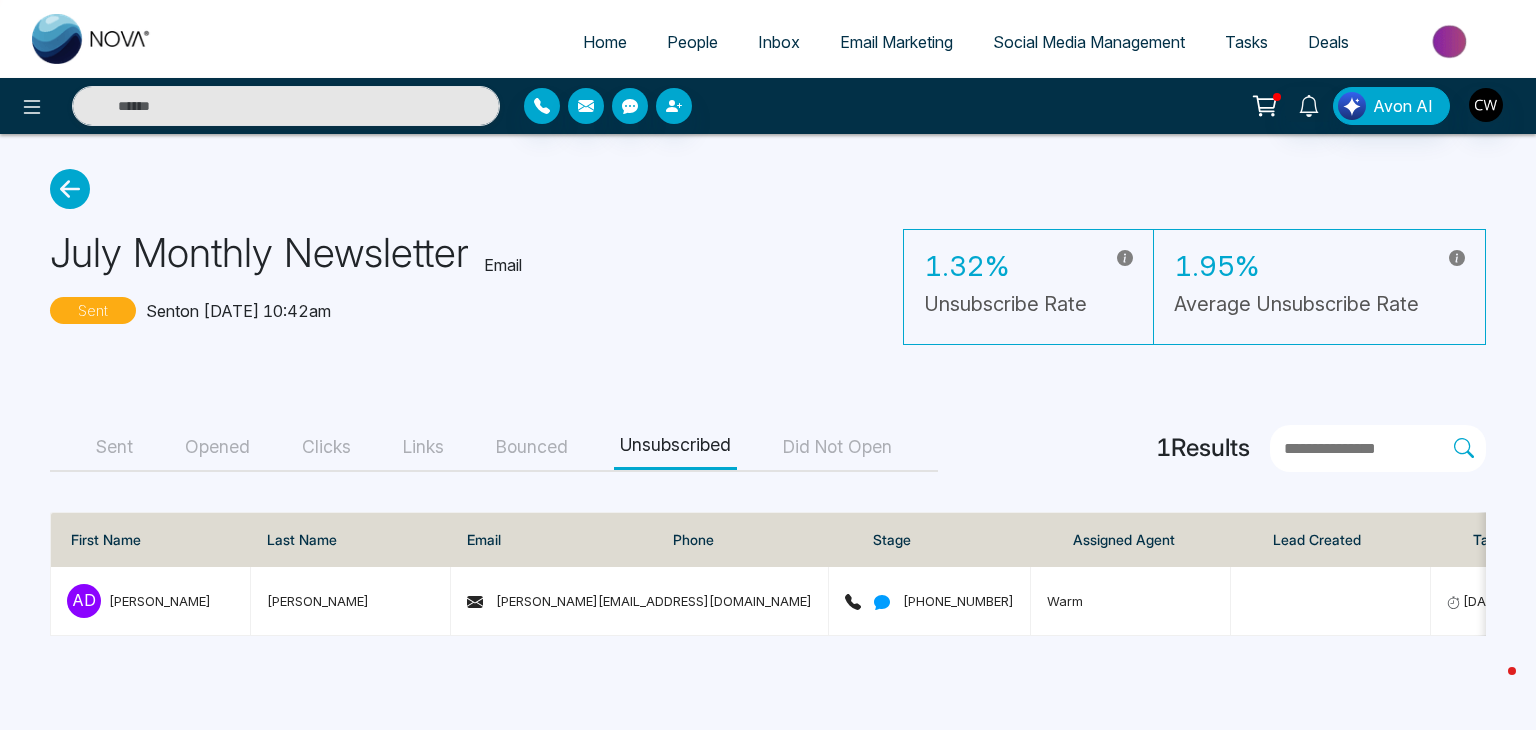 scroll 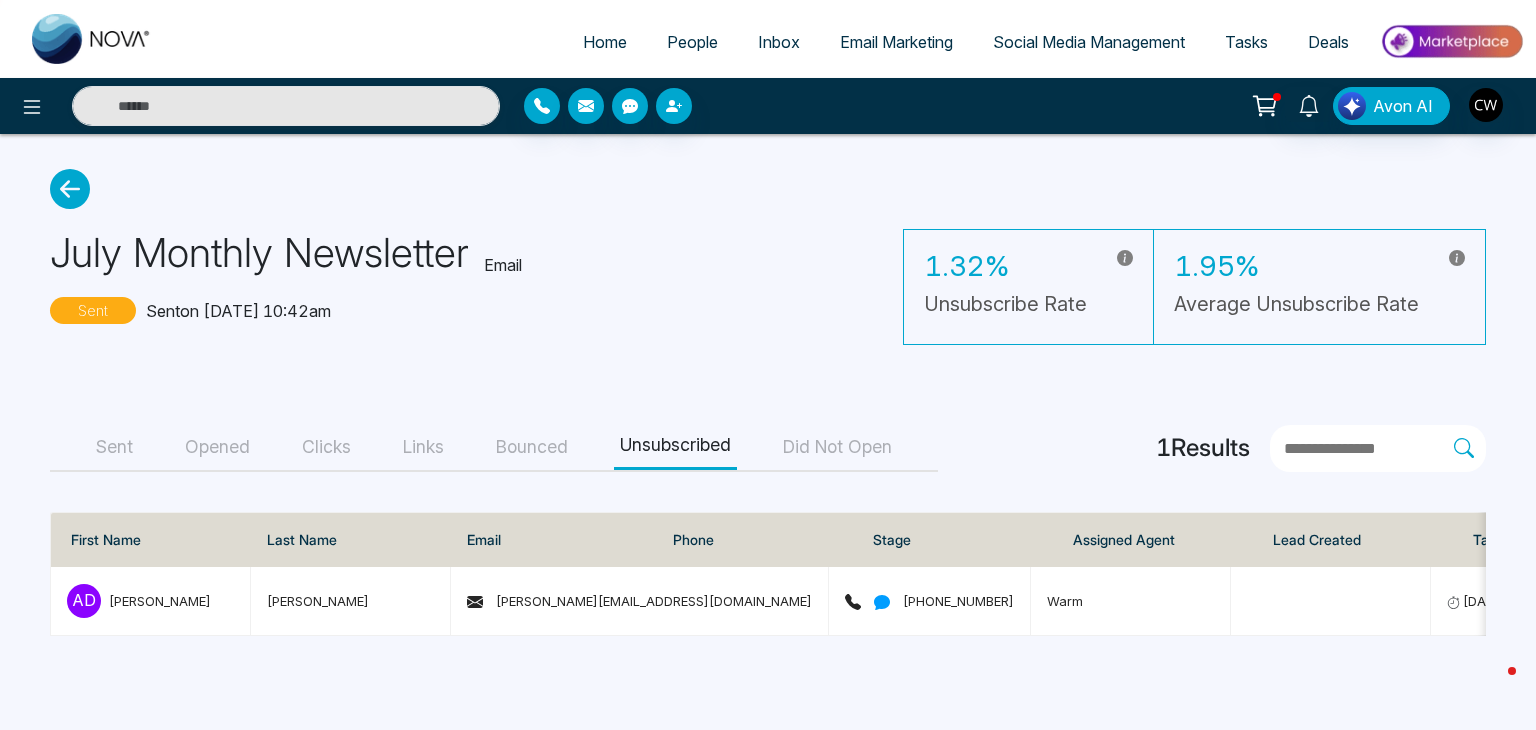 click on "Did Not Open" at bounding box center [837, 447] 